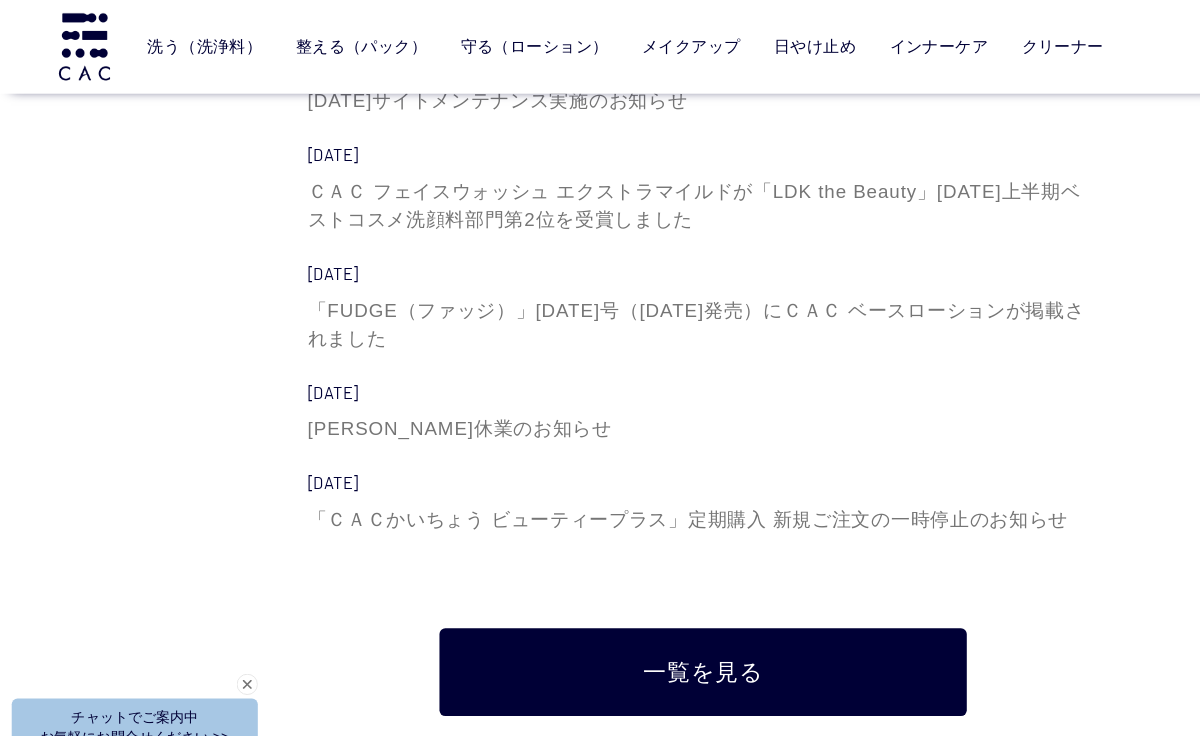 scroll, scrollTop: 6160, scrollLeft: 176, axis: both 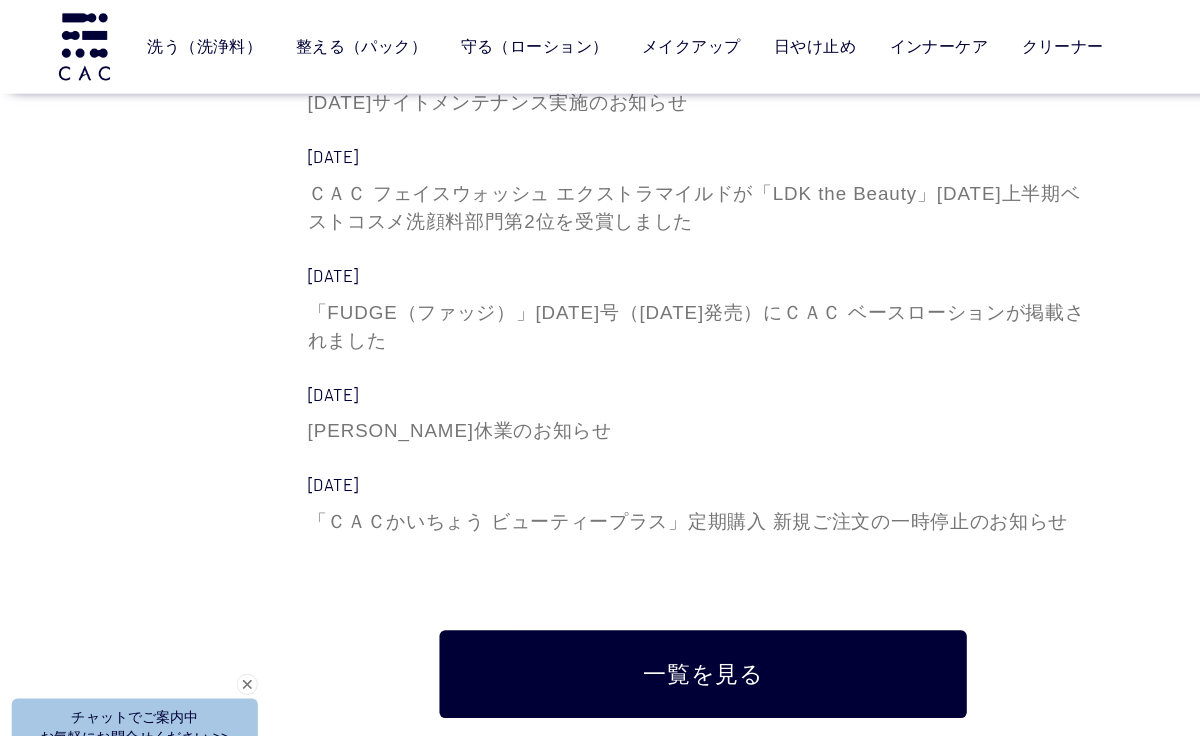 click on "3" at bounding box center (1179, 23) 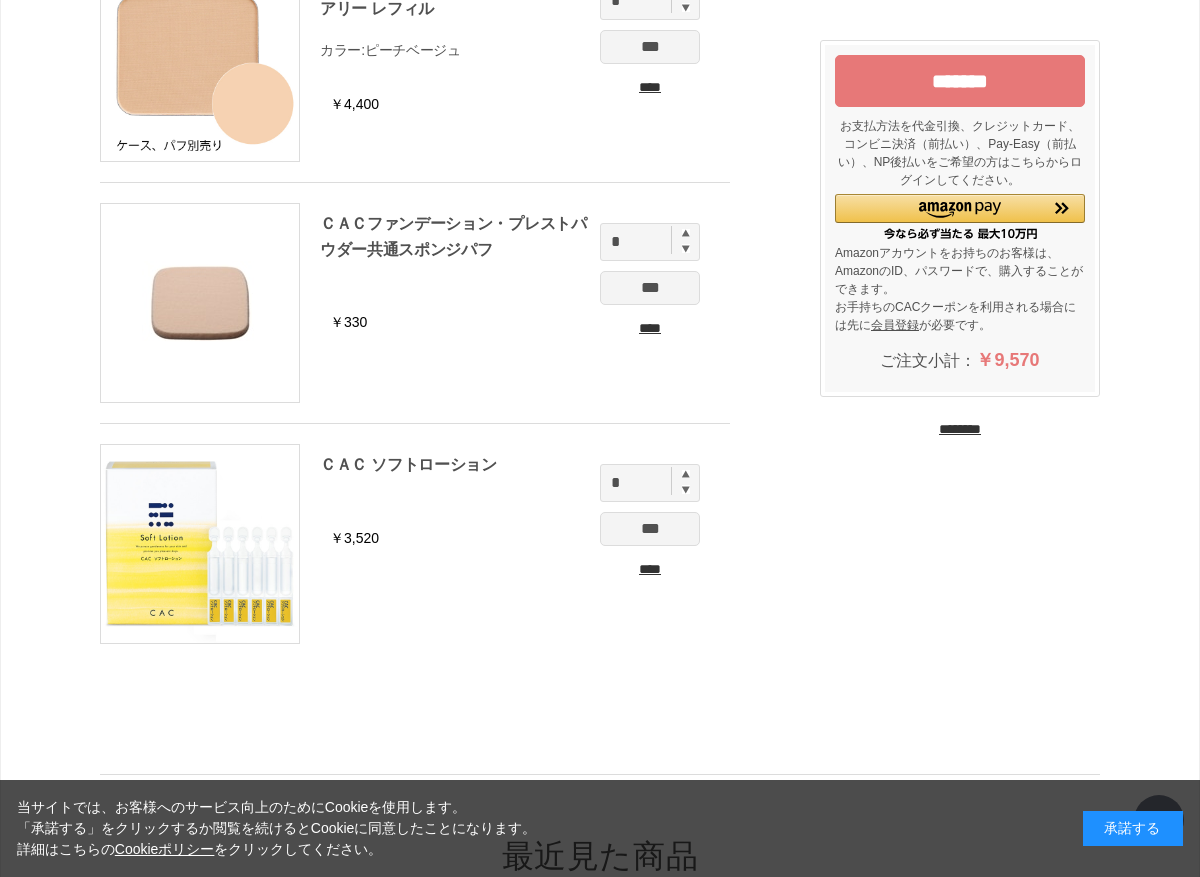 scroll, scrollTop: 212, scrollLeft: 0, axis: vertical 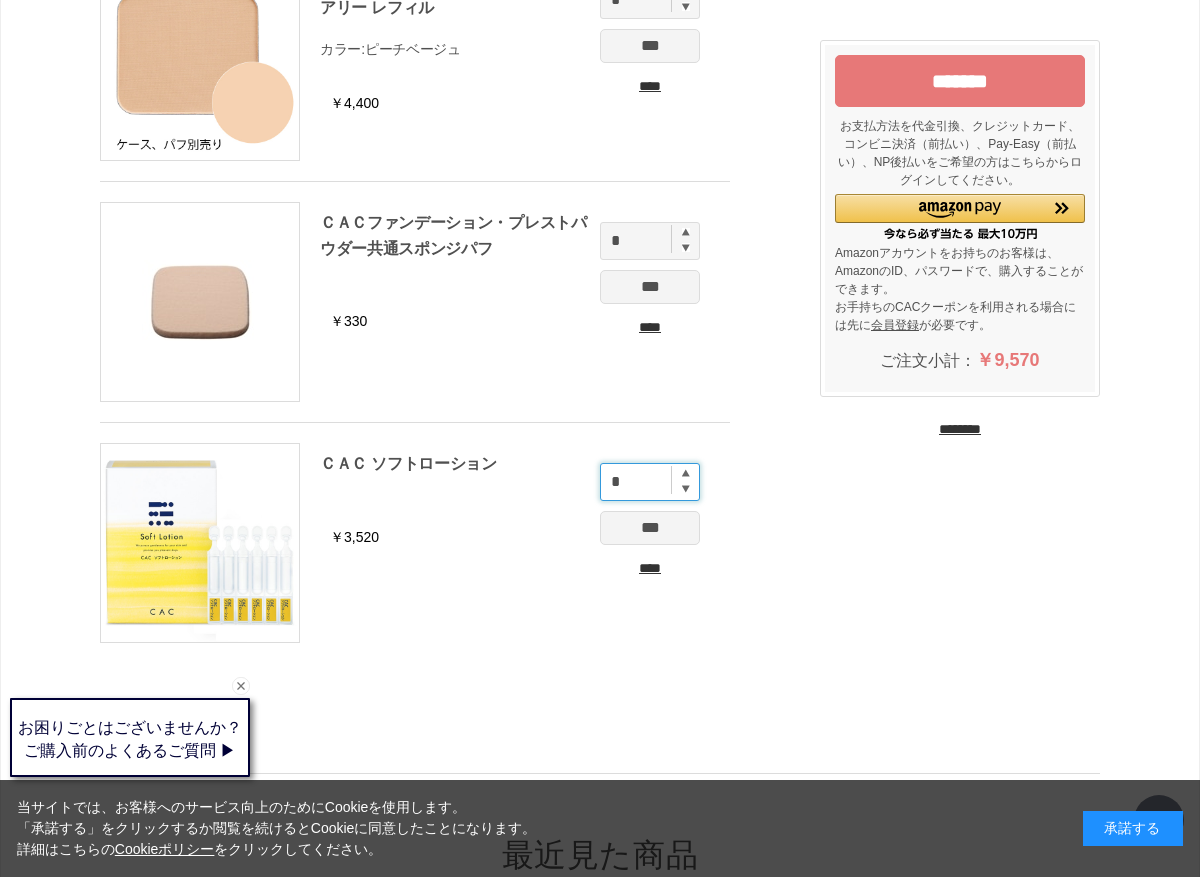 click on "*" at bounding box center [650, 482] 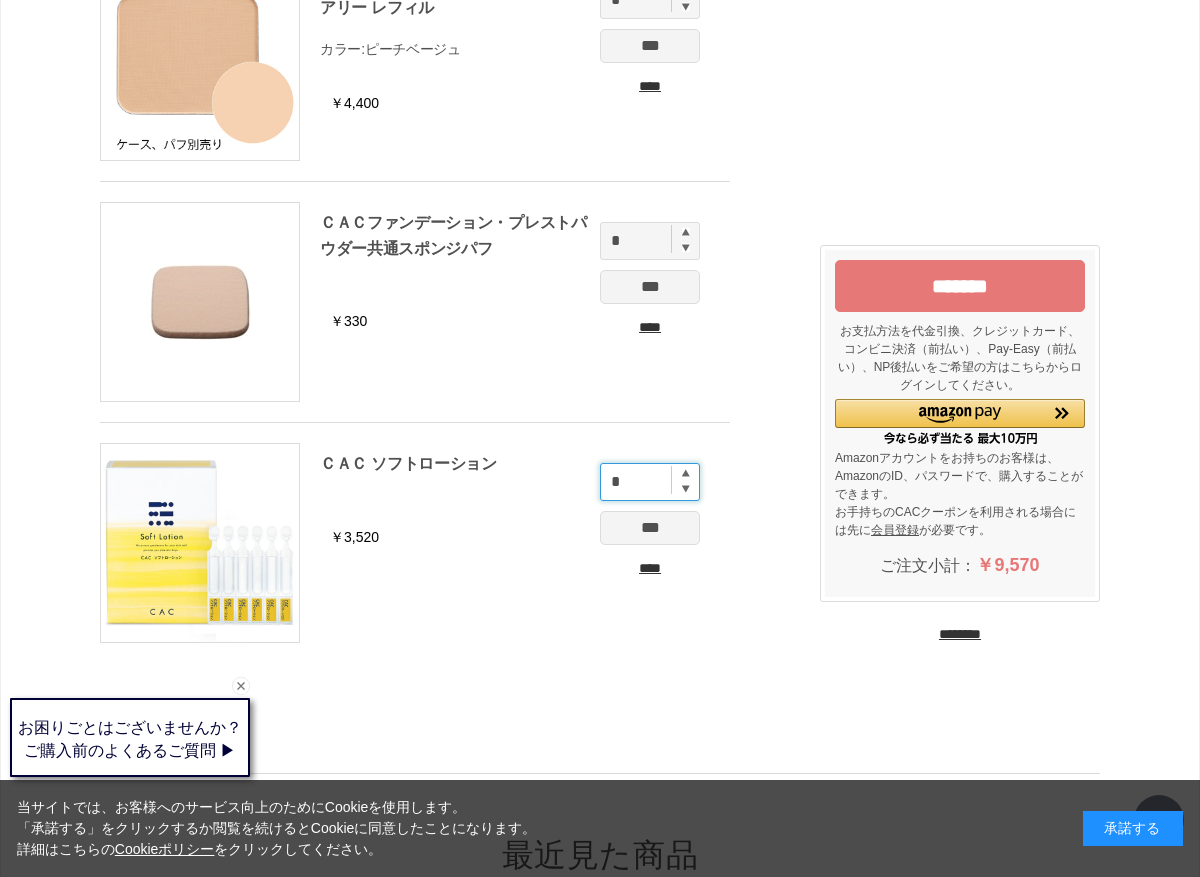 scroll, scrollTop: 489, scrollLeft: 0, axis: vertical 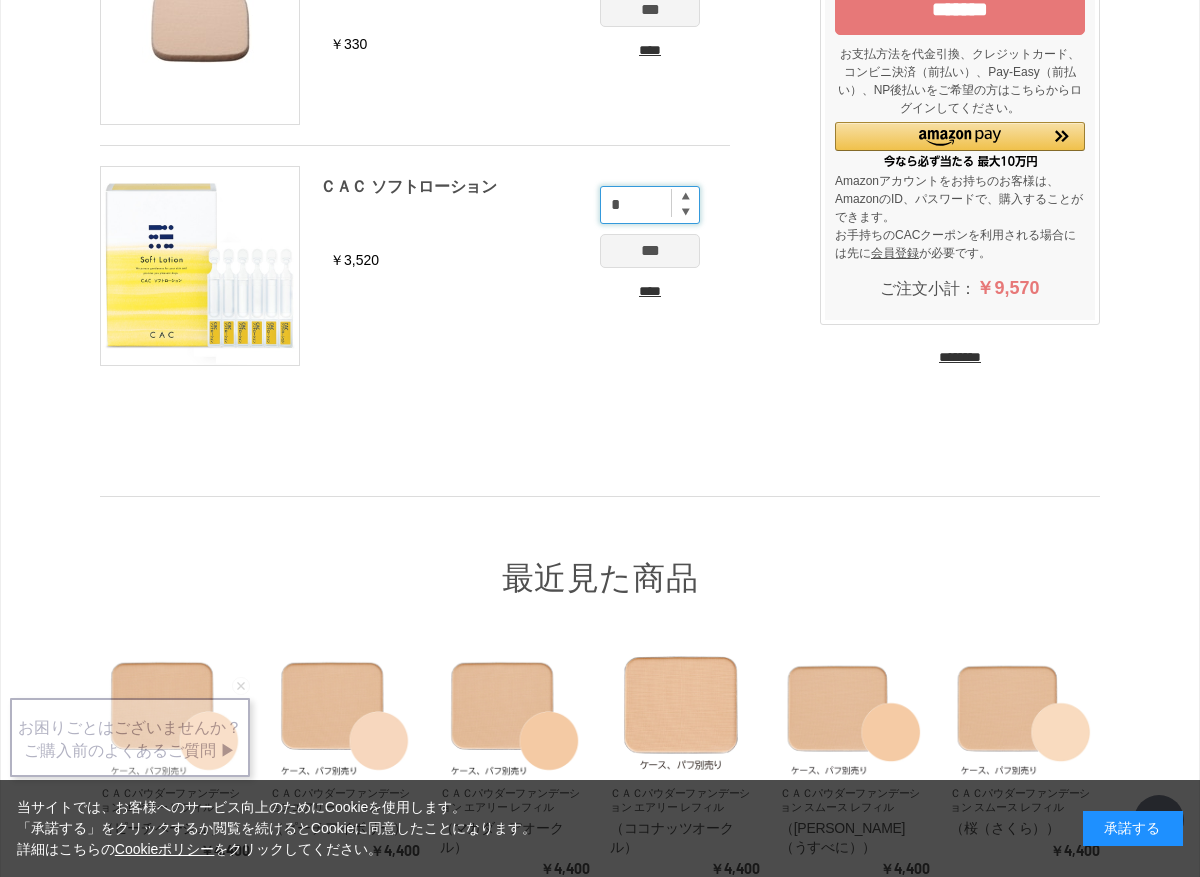type on "*" 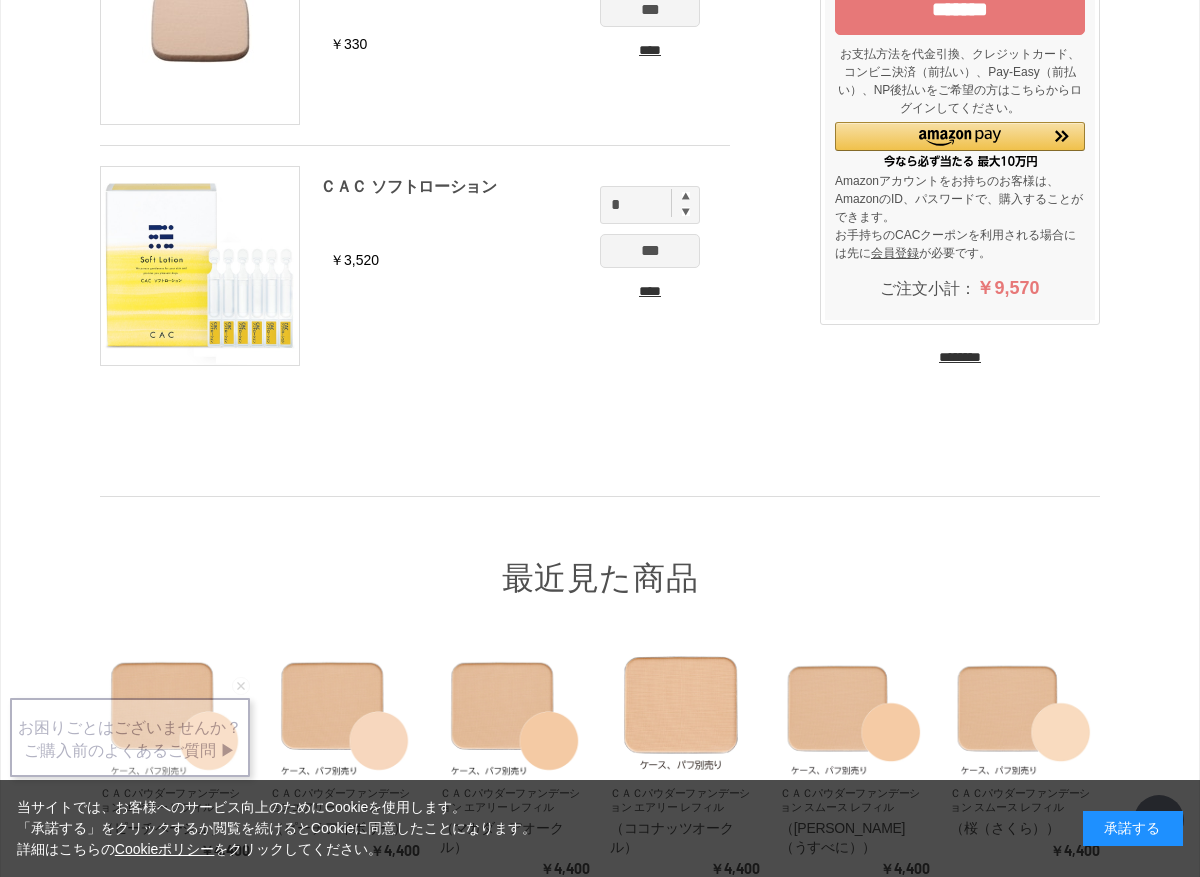 click on "***" at bounding box center [650, 251] 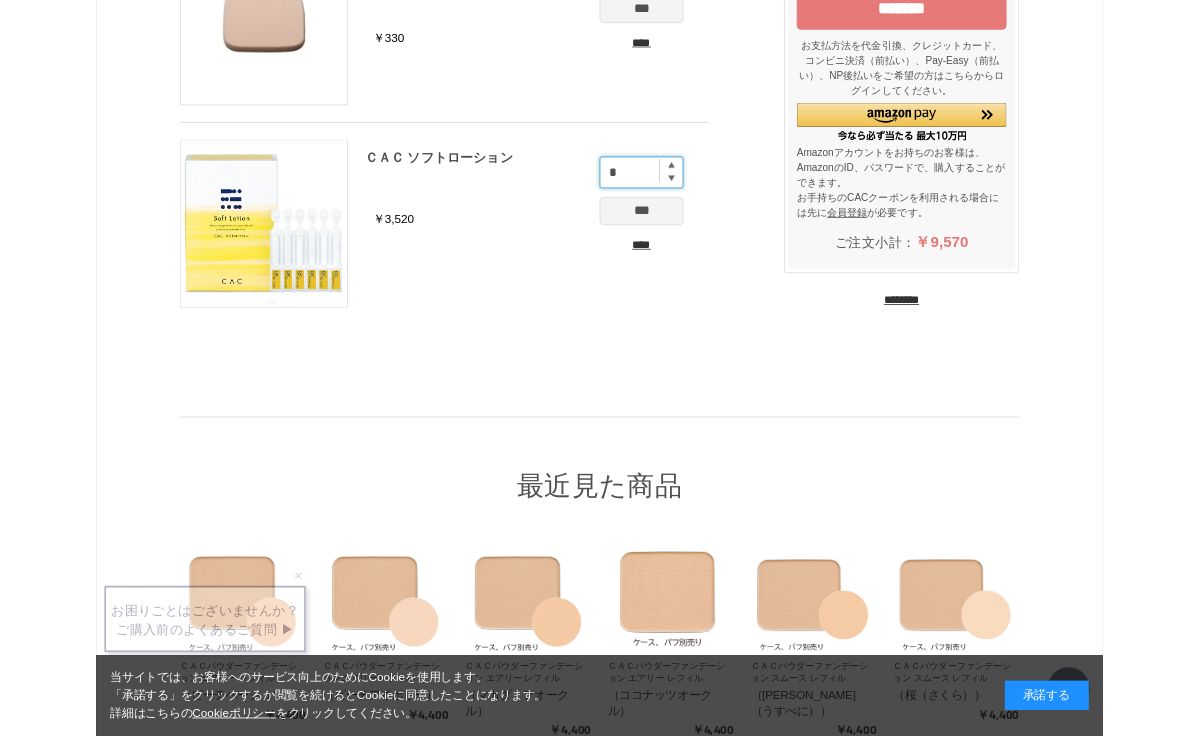 scroll, scrollTop: 564, scrollLeft: 0, axis: vertical 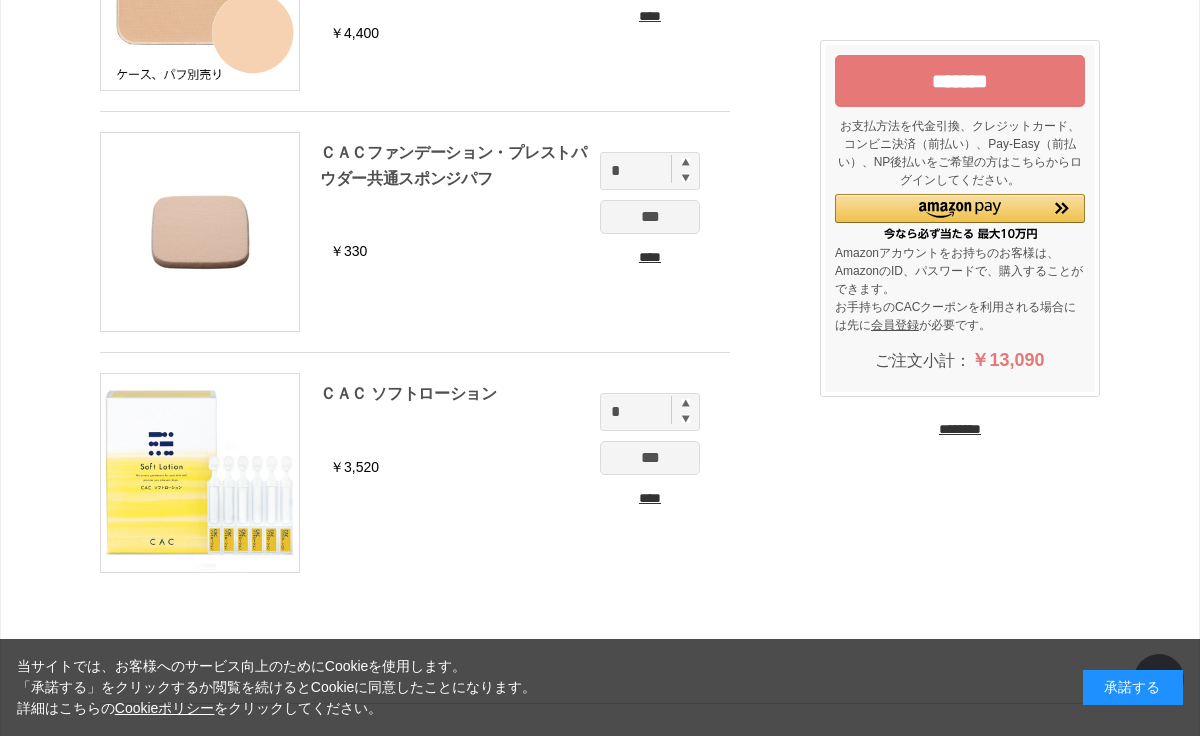 click on "********" at bounding box center (960, 429) 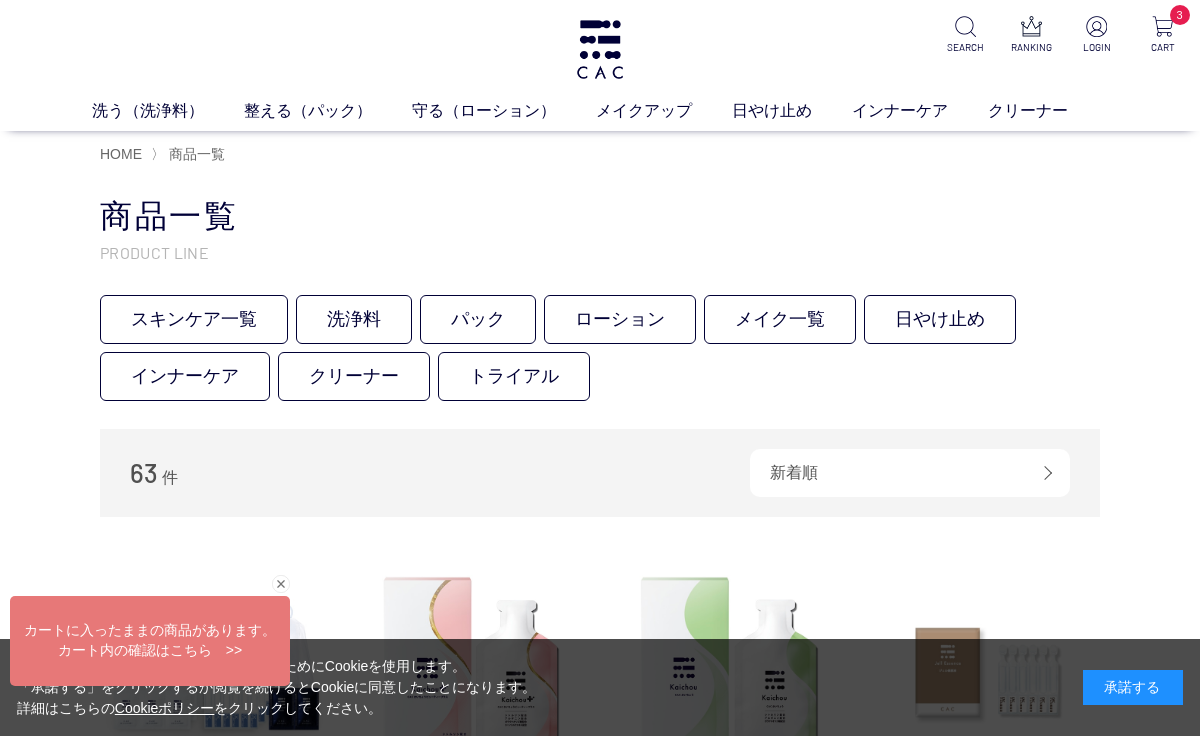 scroll, scrollTop: 0, scrollLeft: 0, axis: both 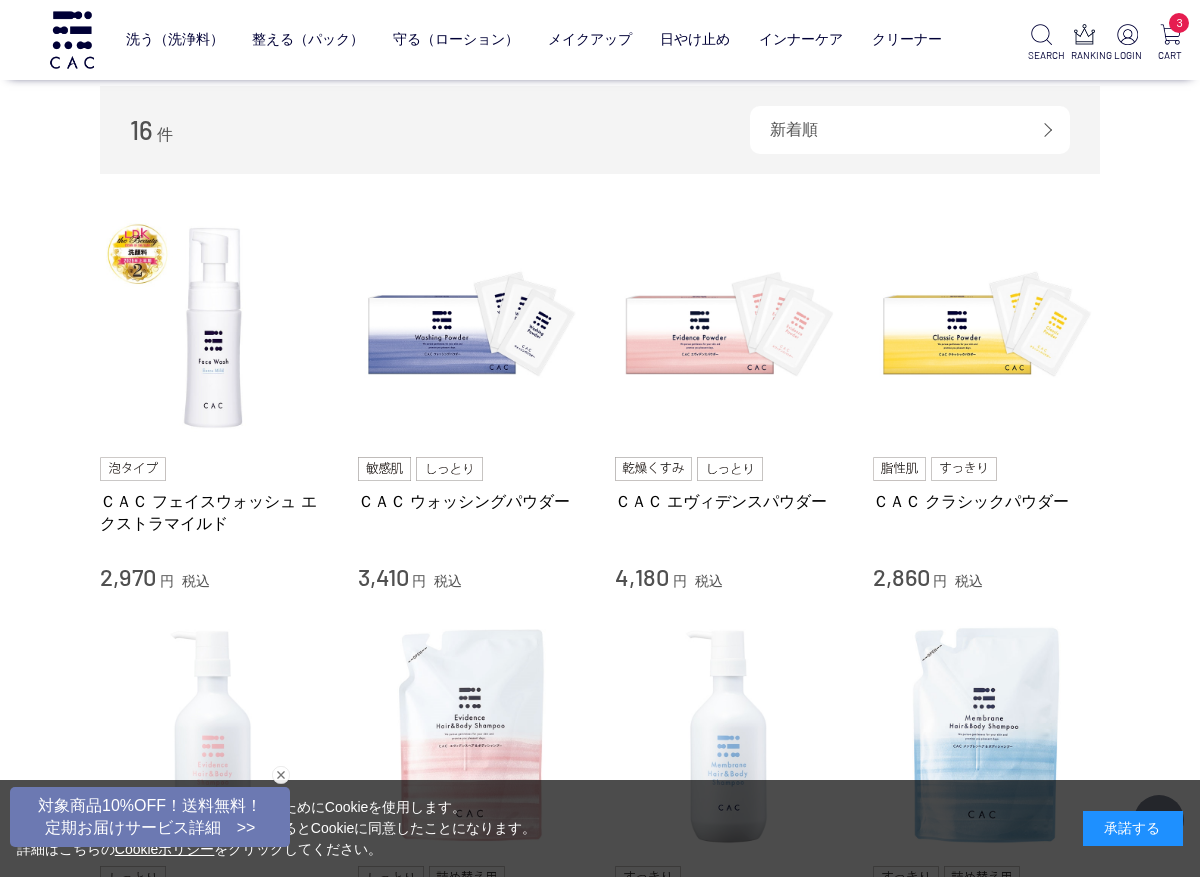 click on "ＣＡＣ ウォッシングパウダー" at bounding box center [472, 501] 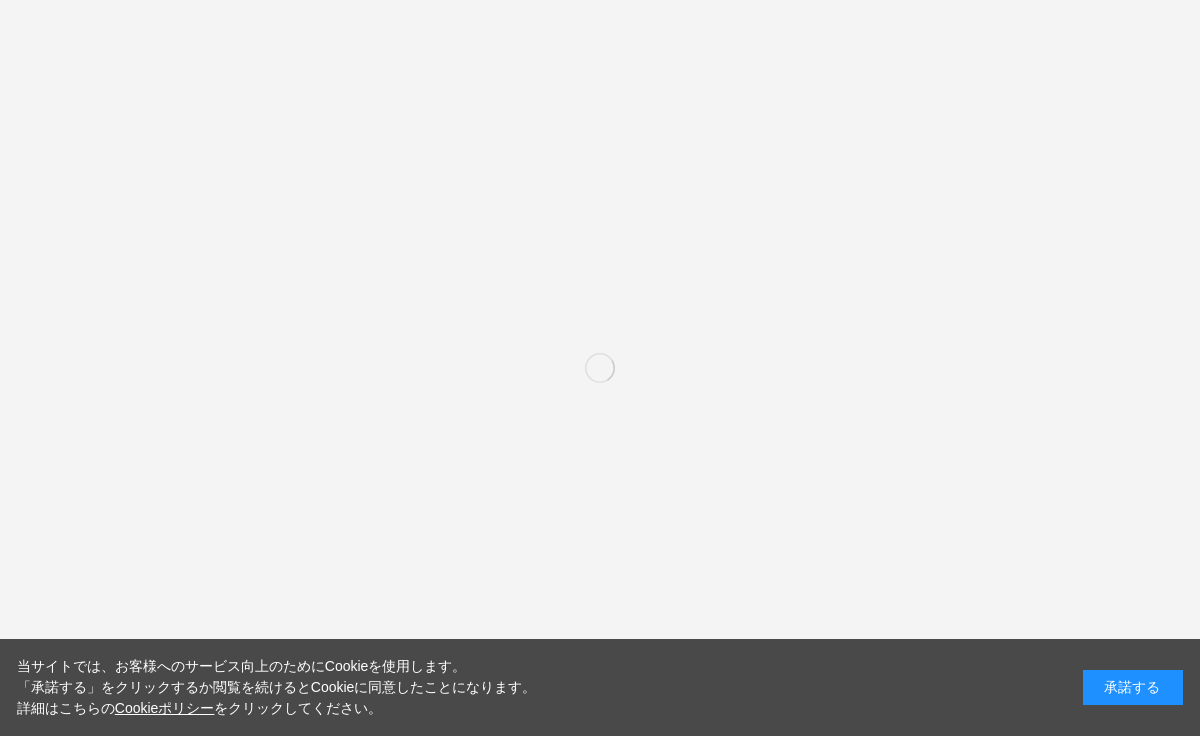 scroll, scrollTop: 0, scrollLeft: 0, axis: both 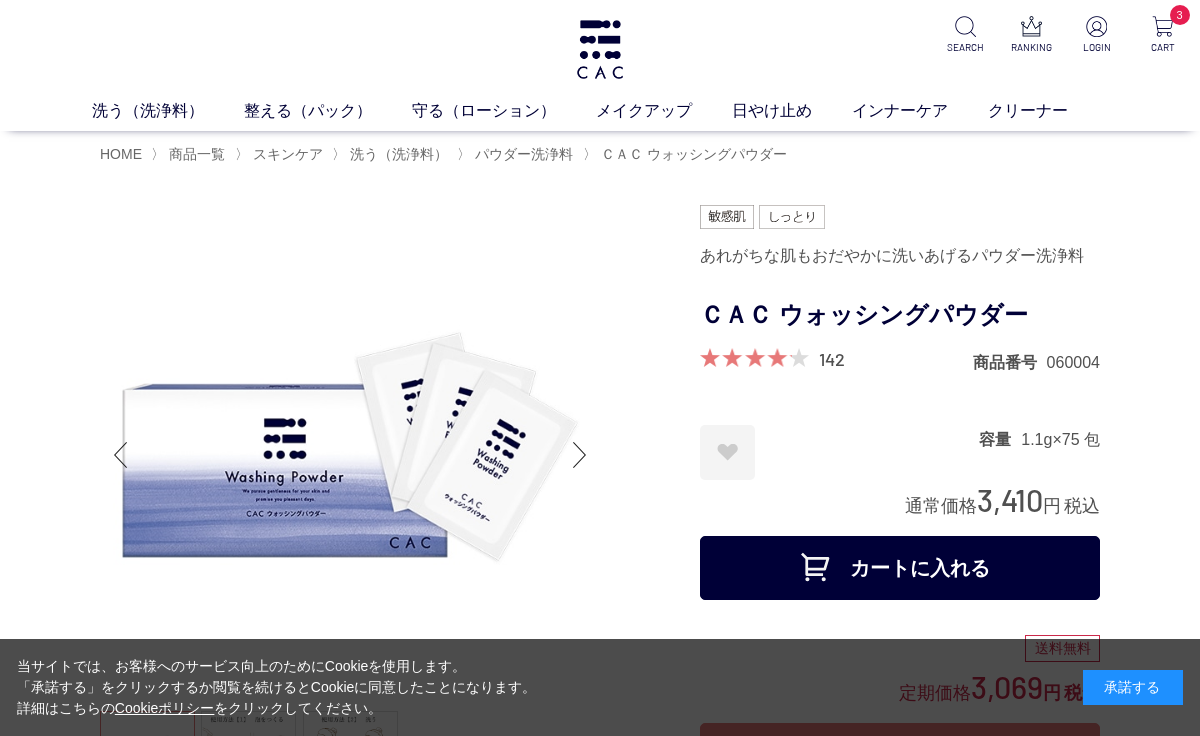 click on "カートに入れる" at bounding box center (900, 568) 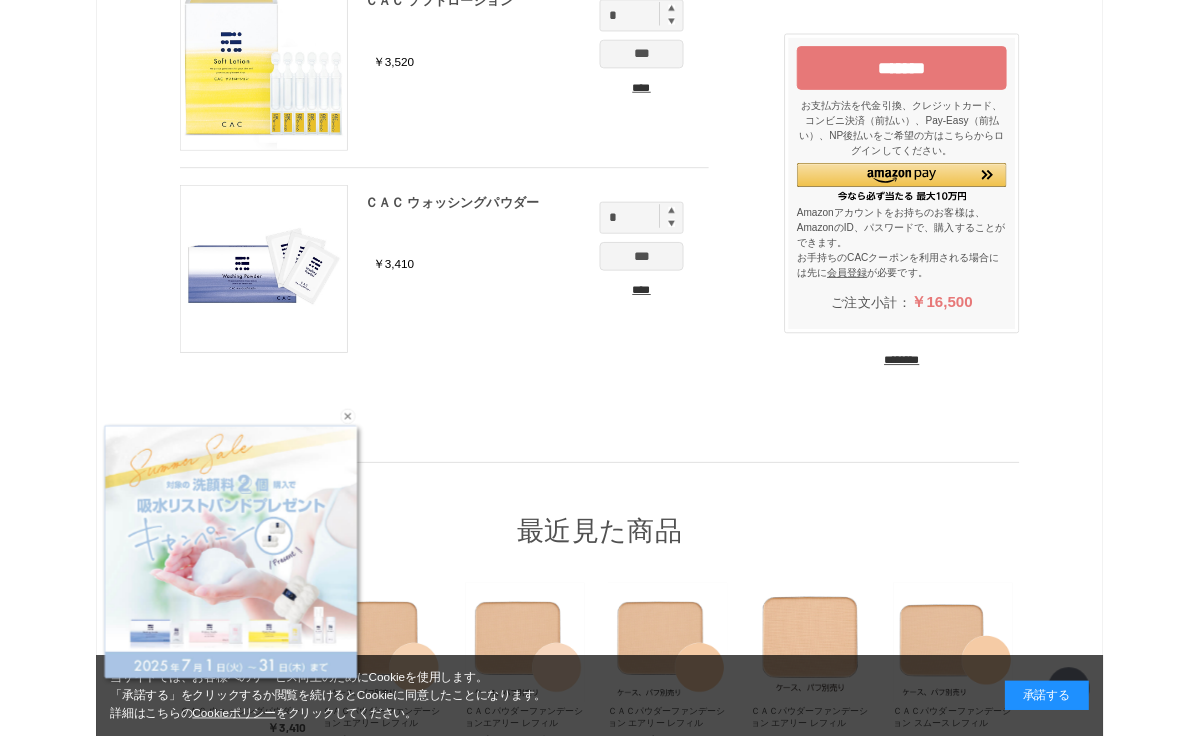 scroll, scrollTop: 673, scrollLeft: 0, axis: vertical 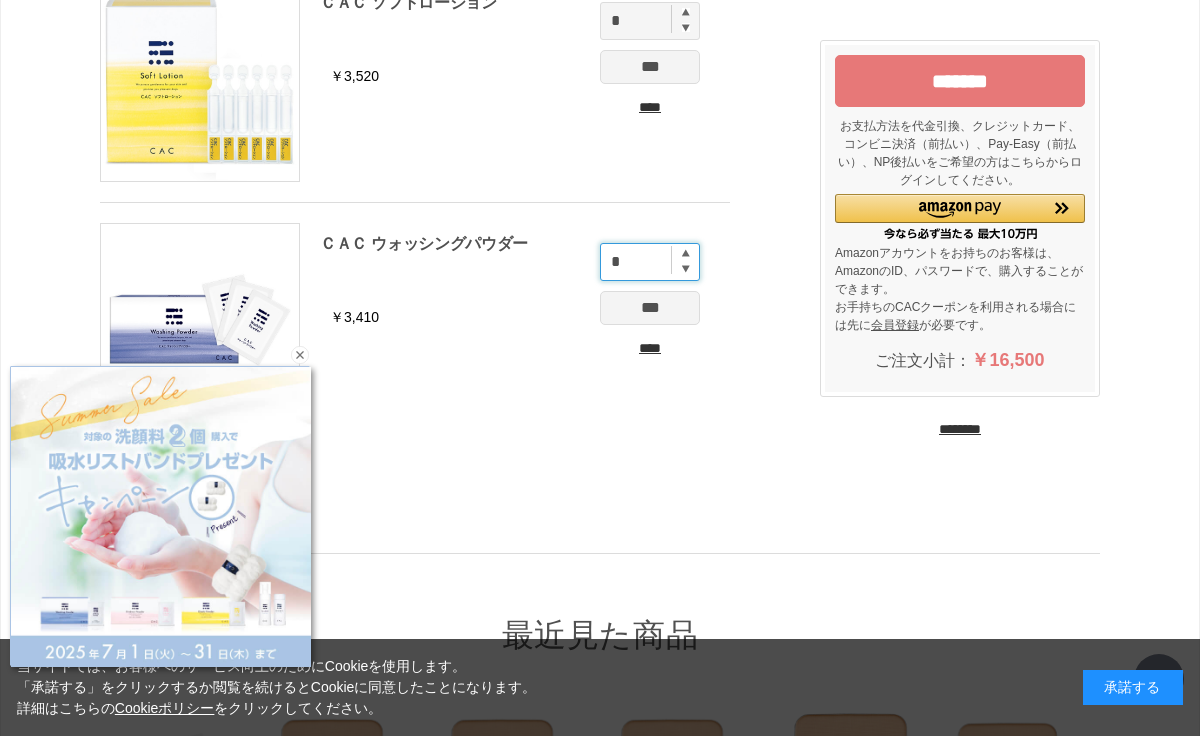 click on "*" at bounding box center [650, 262] 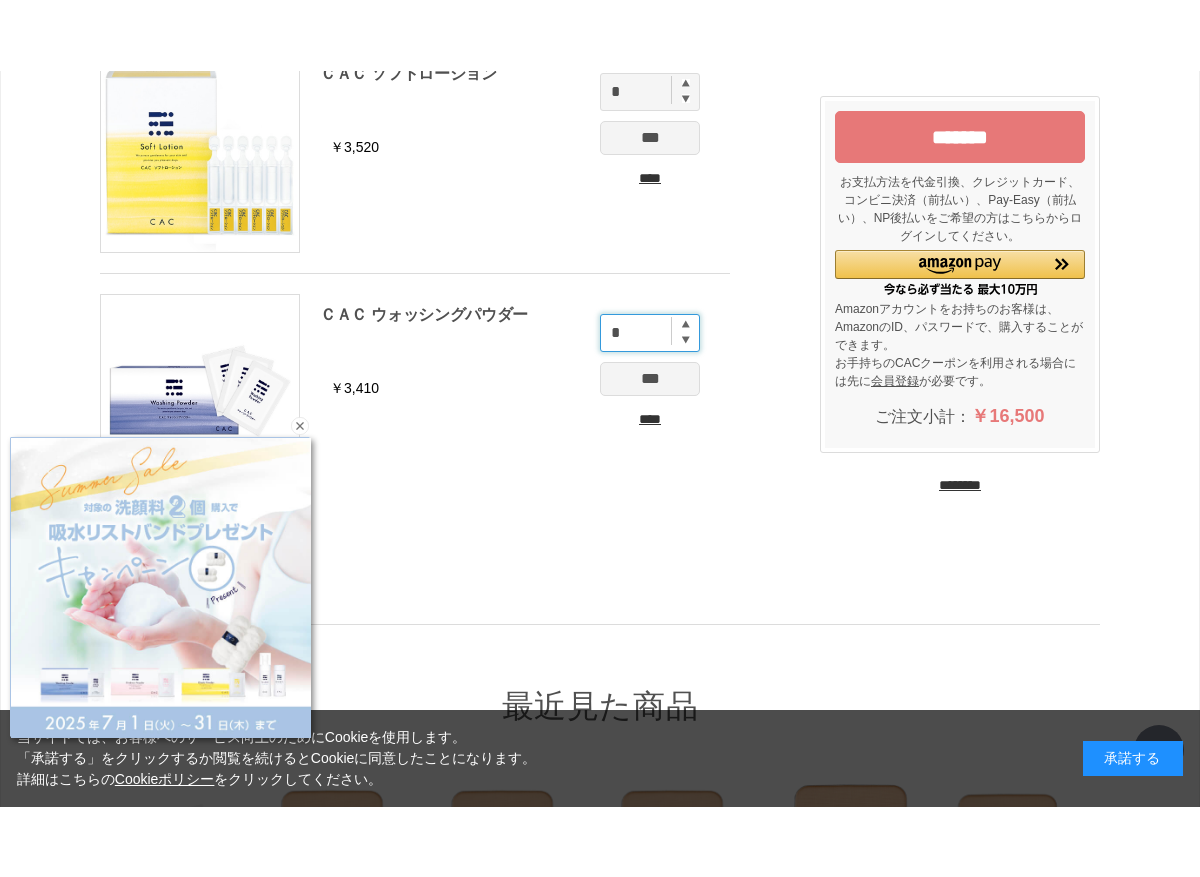 scroll, scrollTop: 712, scrollLeft: 0, axis: vertical 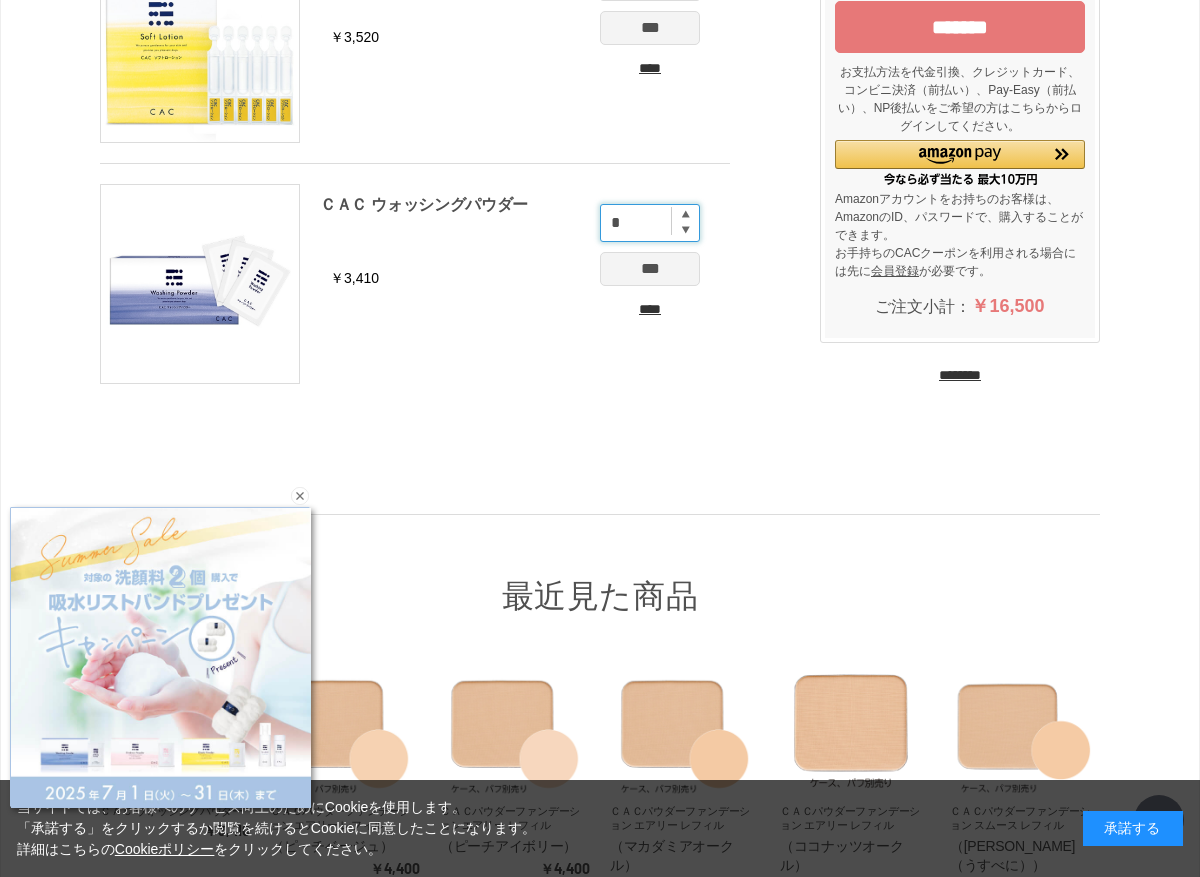 type on "*" 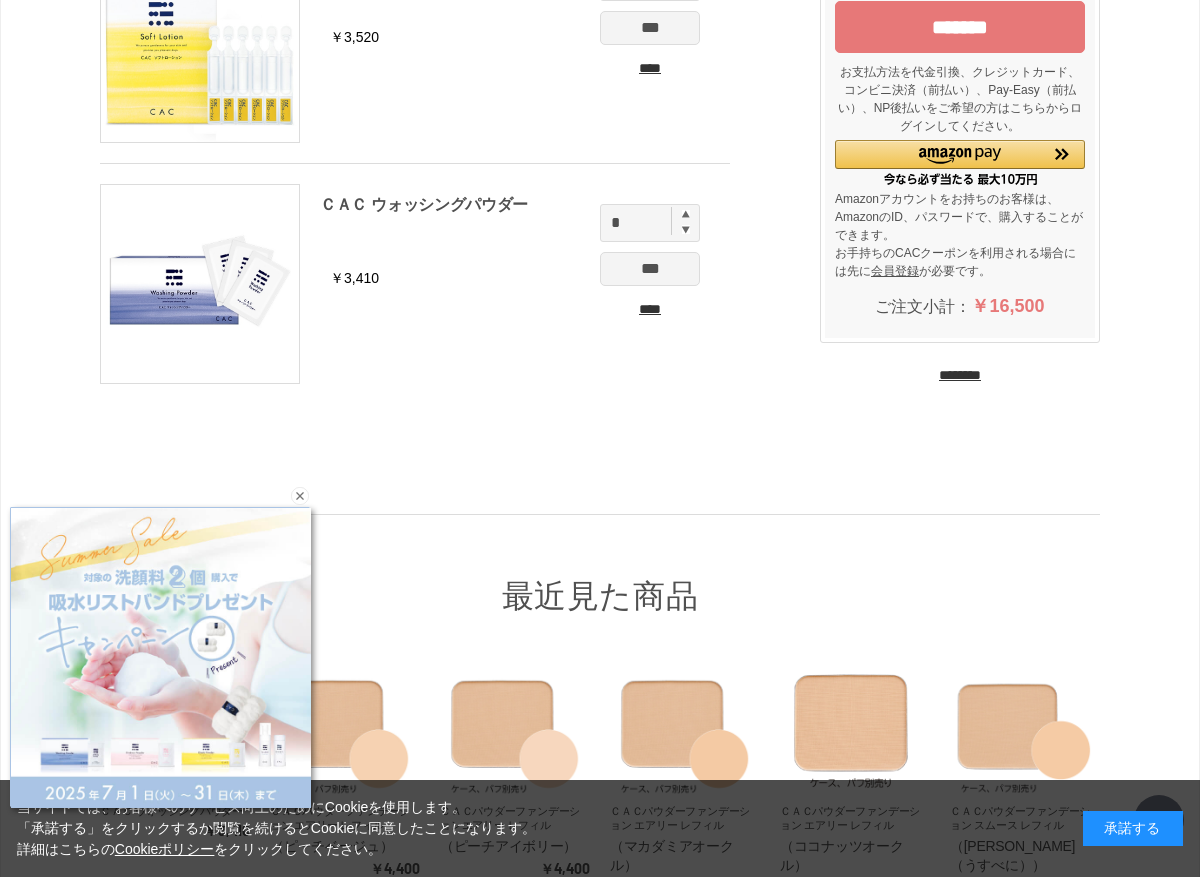 click on "***" at bounding box center [650, 269] 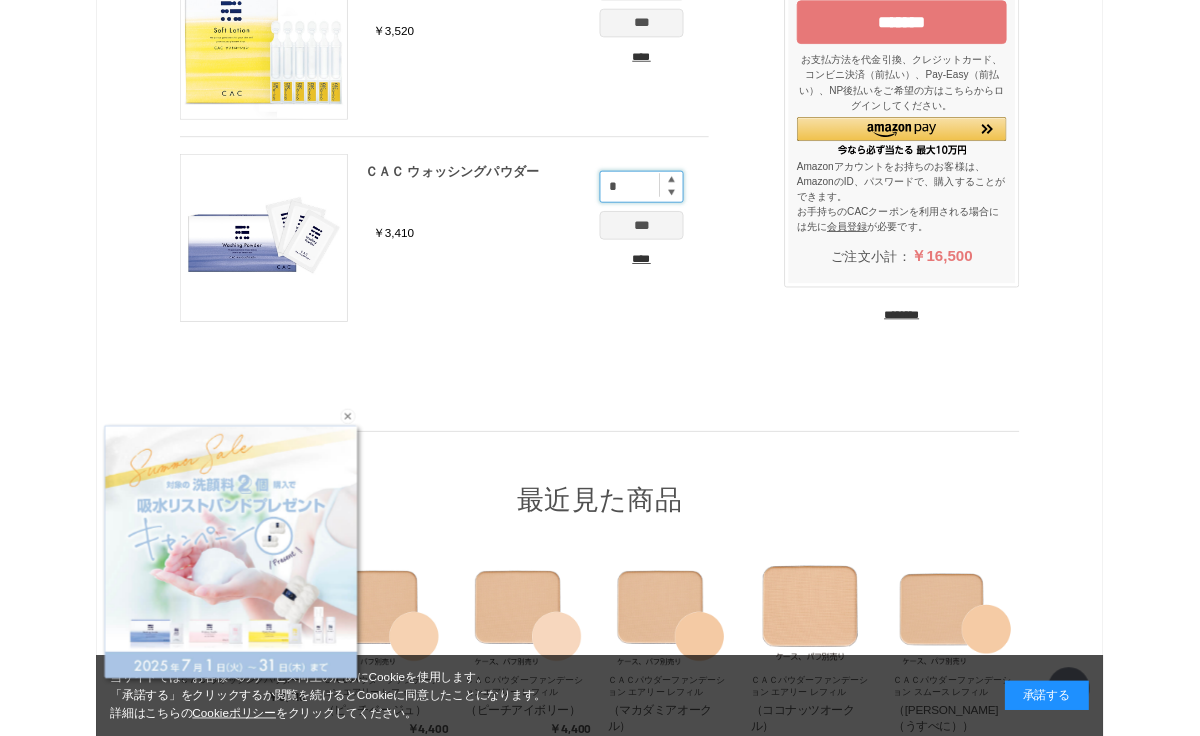 scroll, scrollTop: 787, scrollLeft: 0, axis: vertical 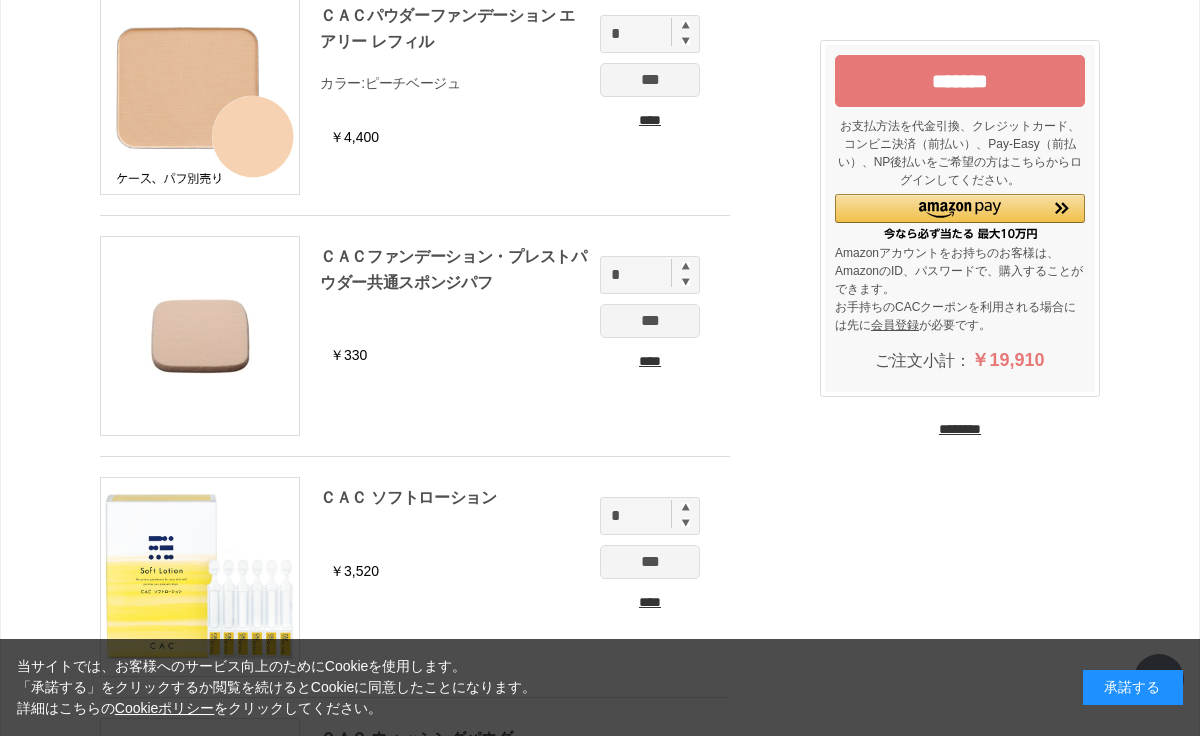 click on "*******" at bounding box center [960, 81] 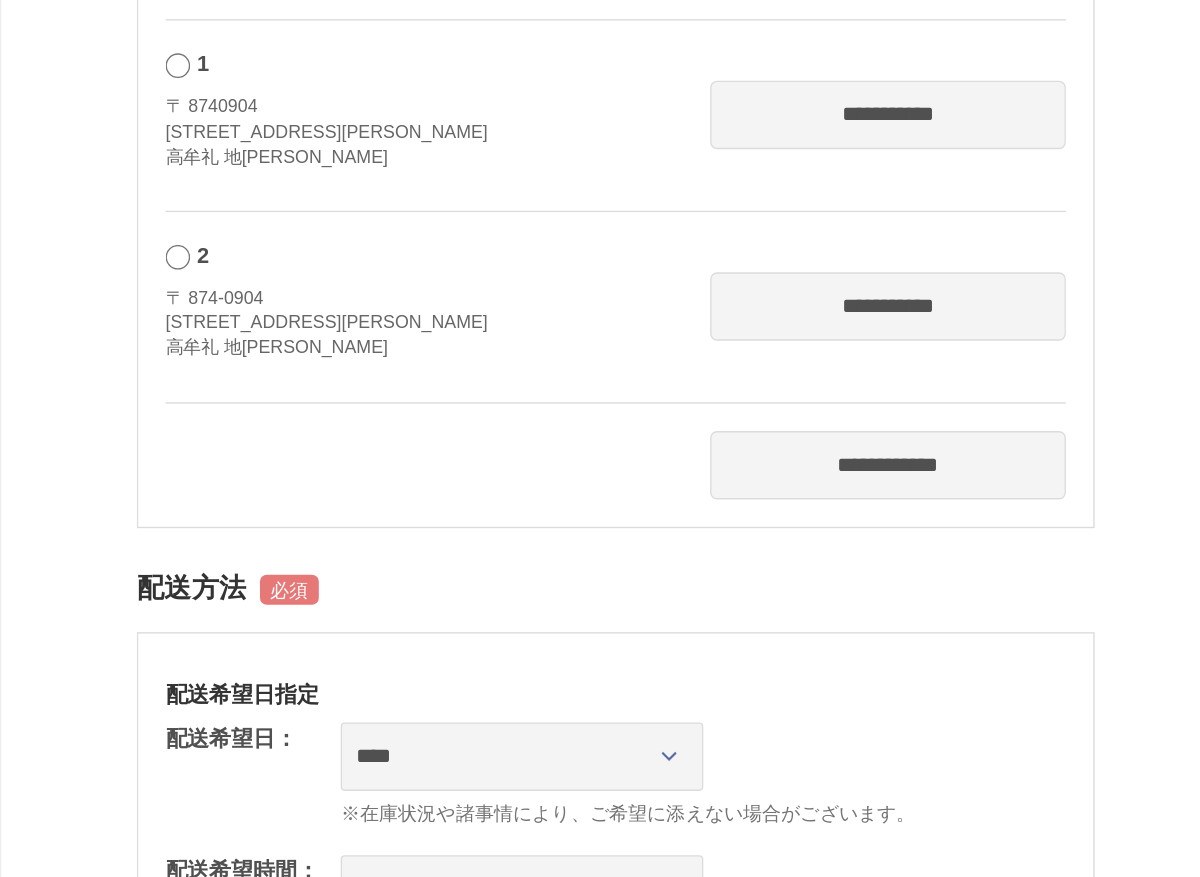 scroll, scrollTop: 1405, scrollLeft: 0, axis: vertical 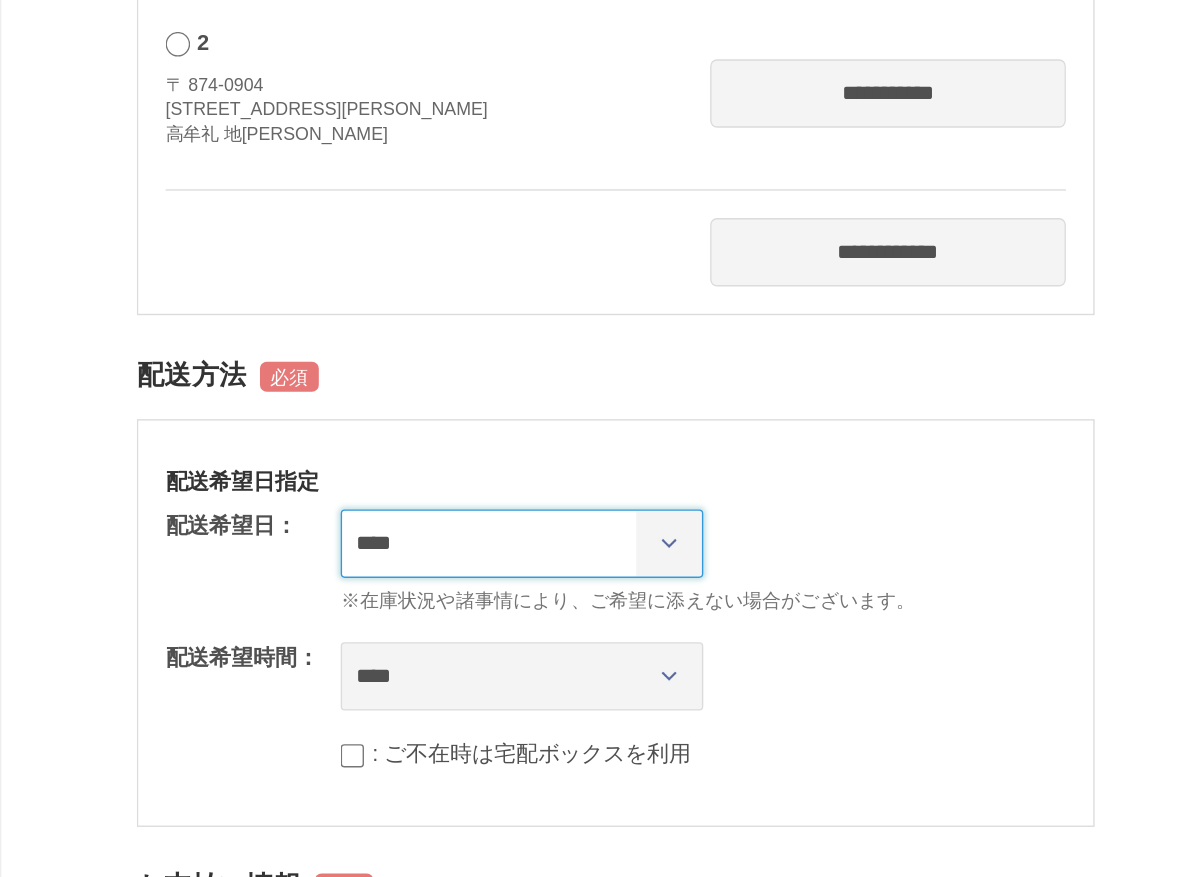 click on "**********" at bounding box center (381, 397) 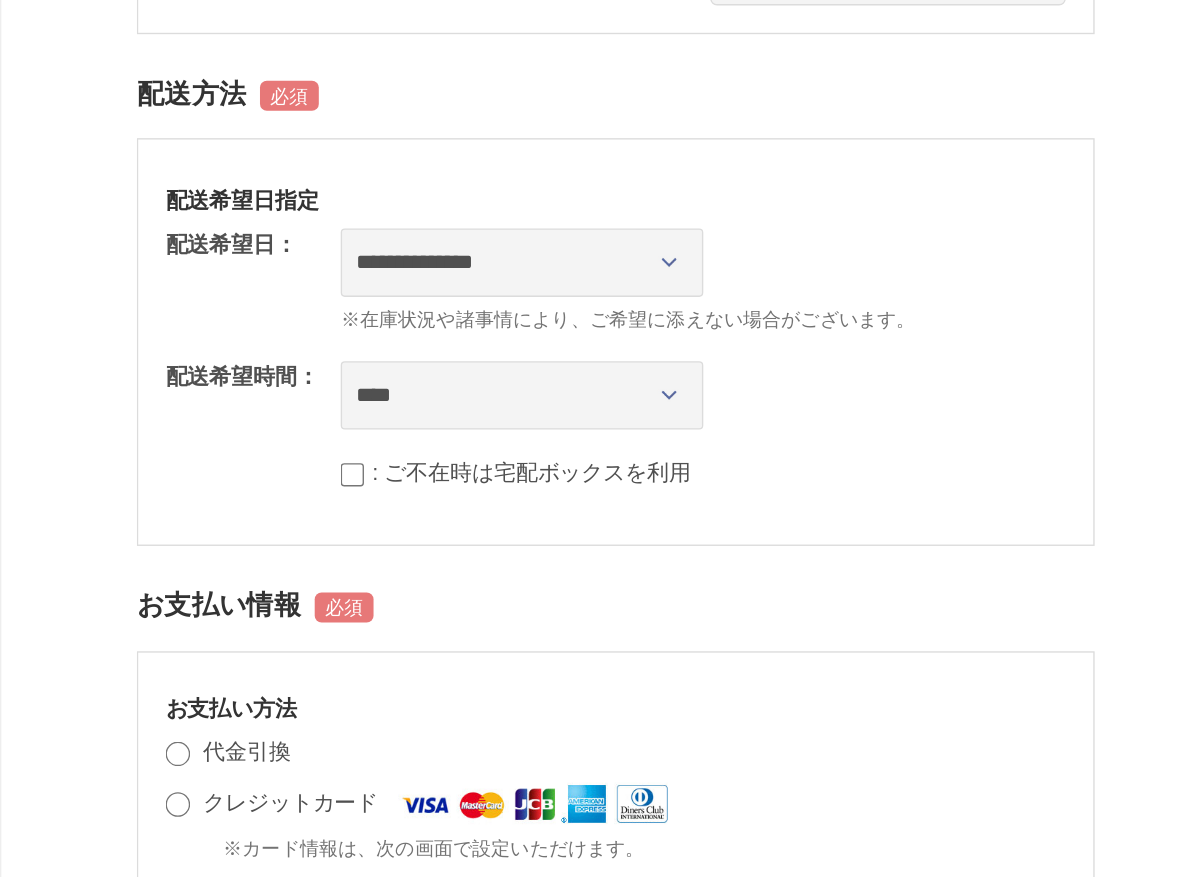 scroll, scrollTop: 1617, scrollLeft: 0, axis: vertical 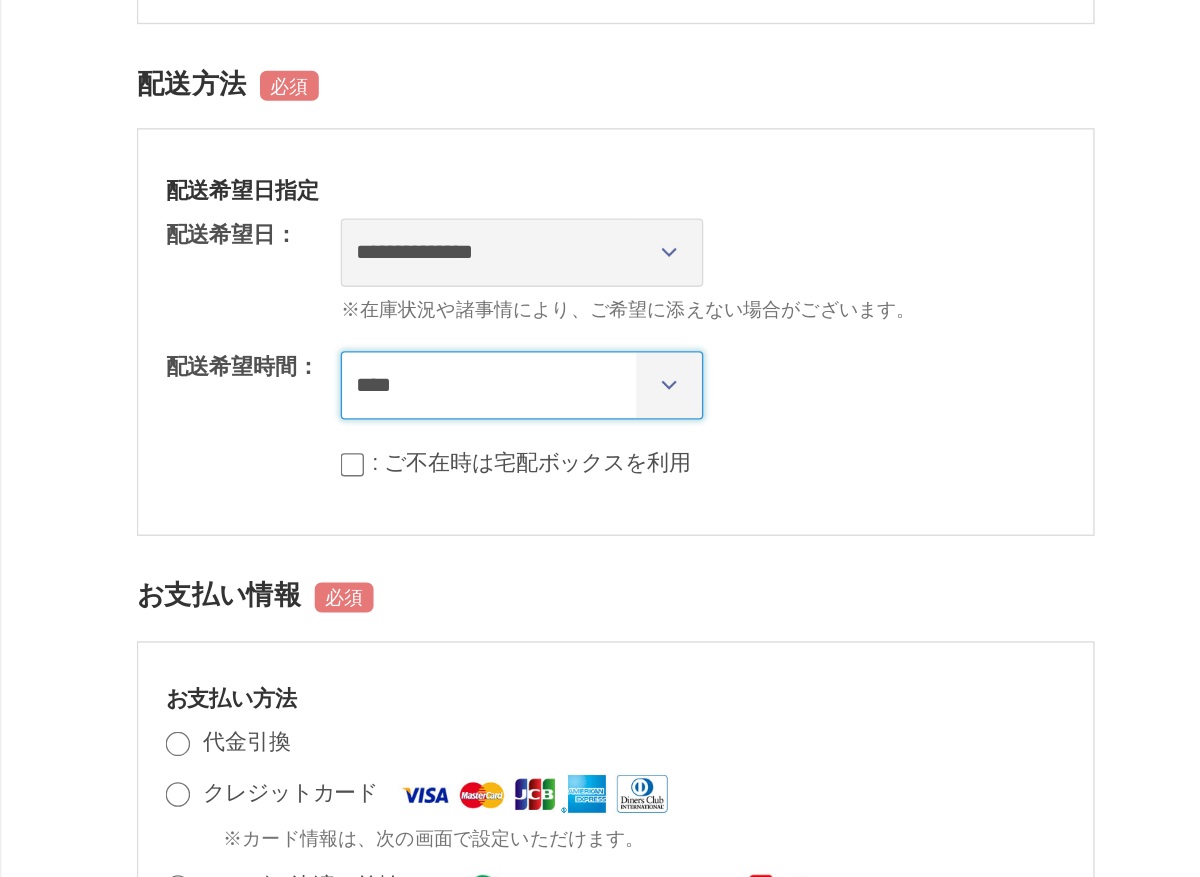 click on "**** *** ****** ****** ****** ******" at bounding box center [381, 282] 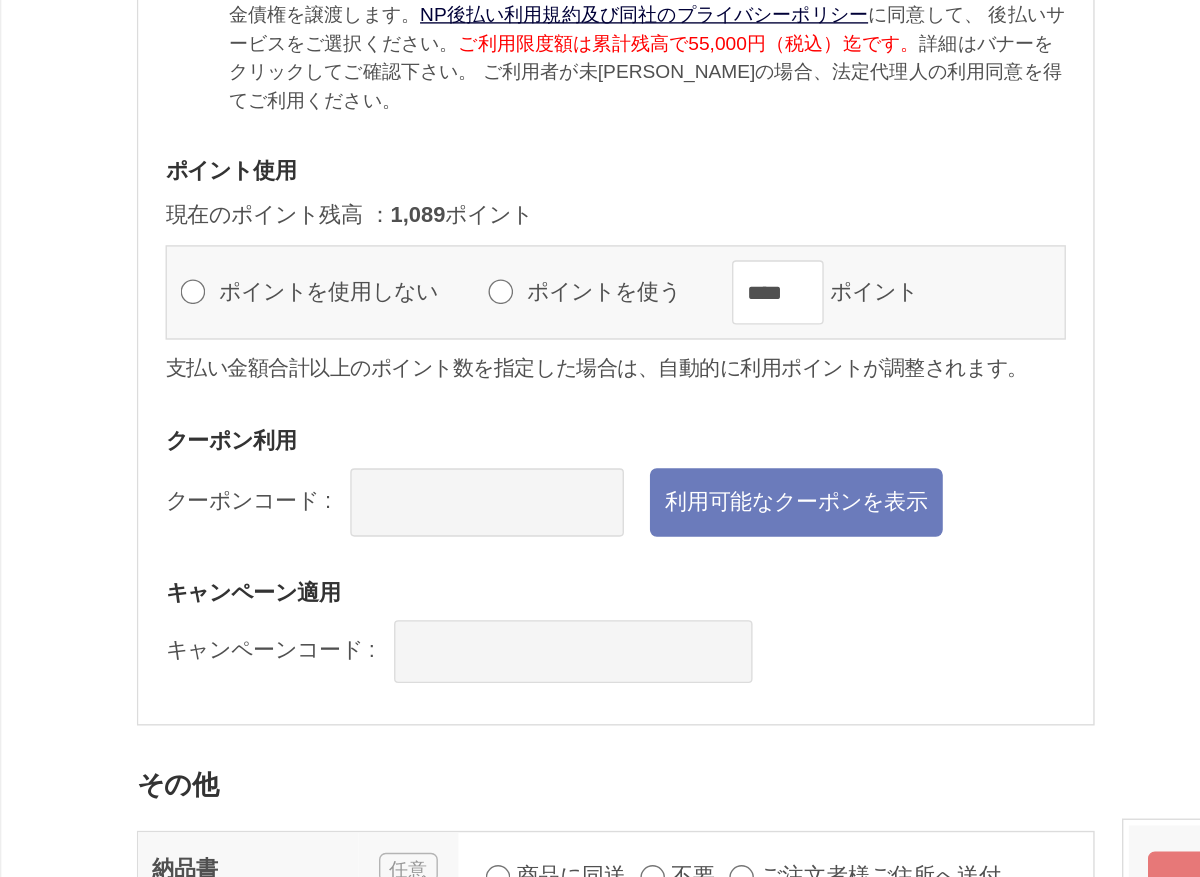 scroll, scrollTop: 2713, scrollLeft: 0, axis: vertical 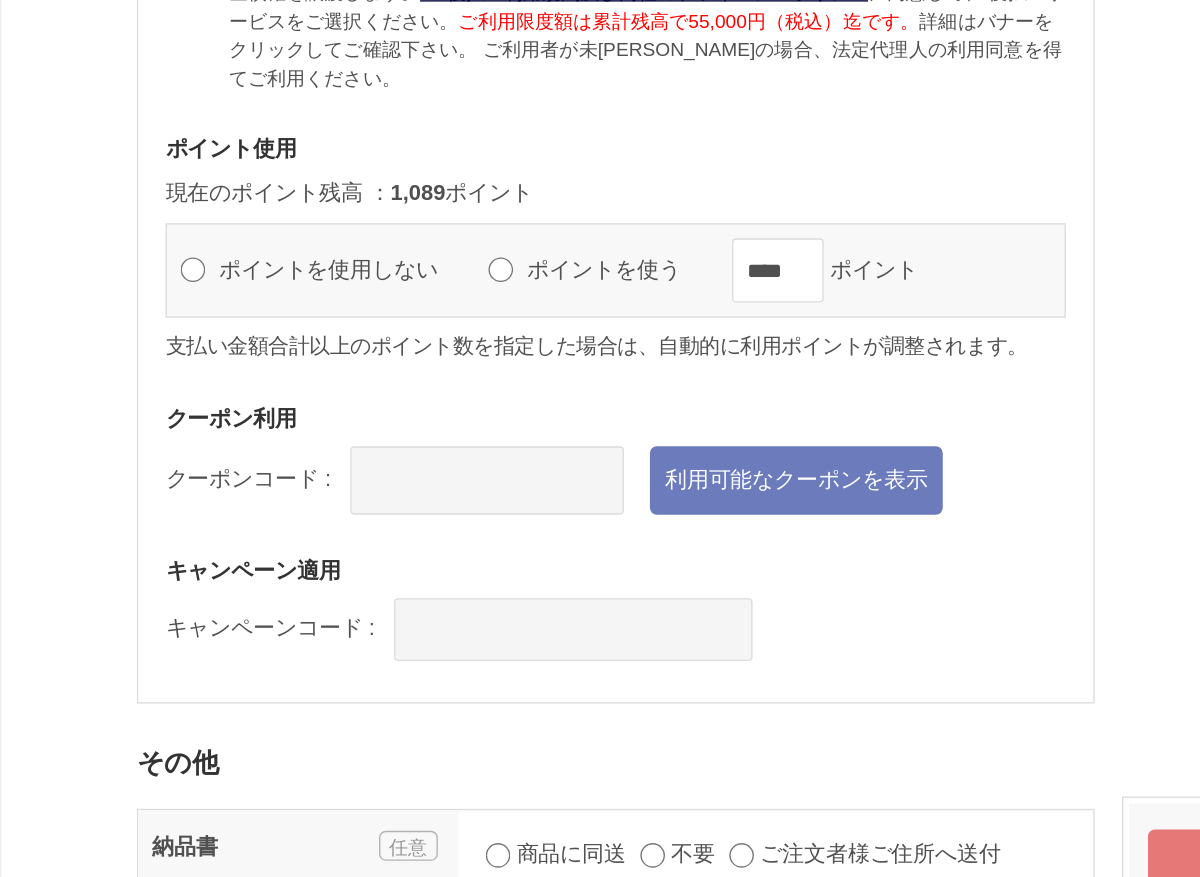 click on "利用可能なクーポンを表示" at bounding box center (582, 351) 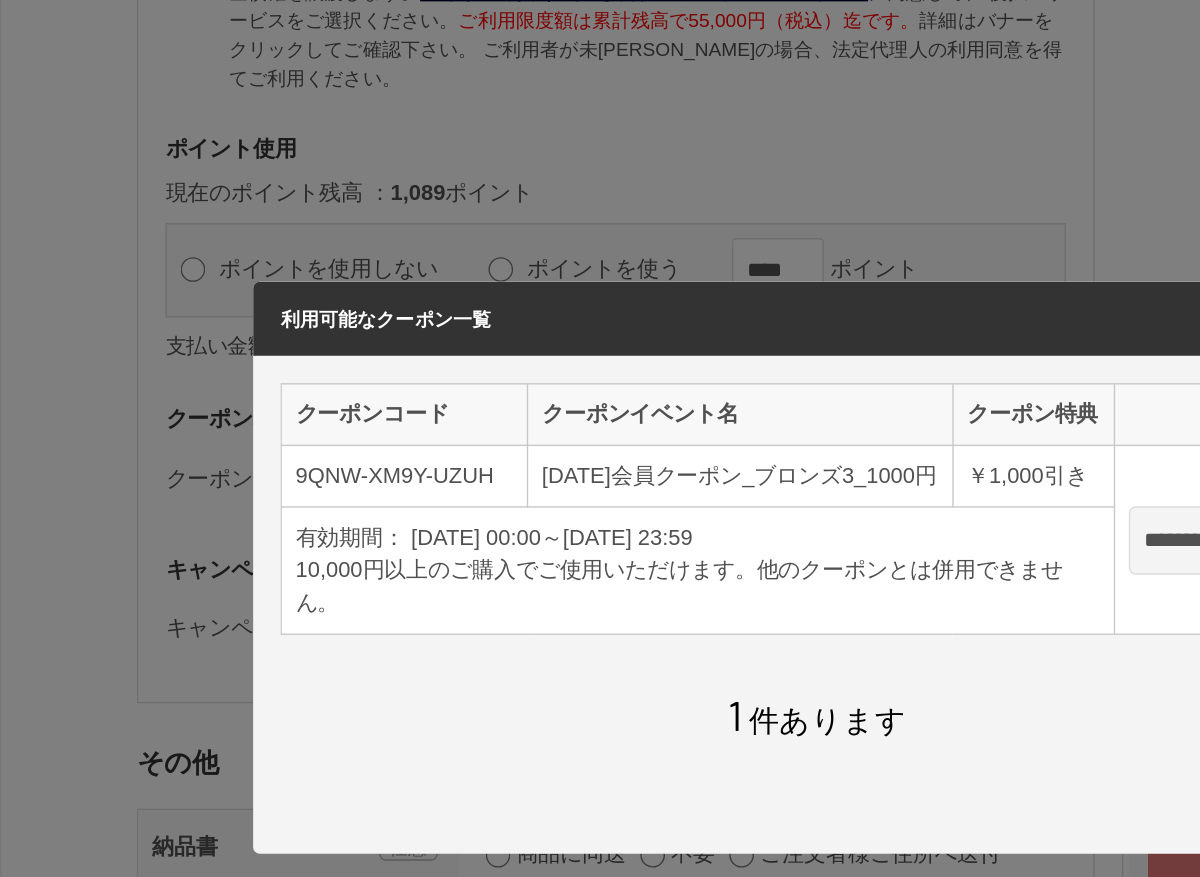 scroll, scrollTop: 236, scrollLeft: 0, axis: vertical 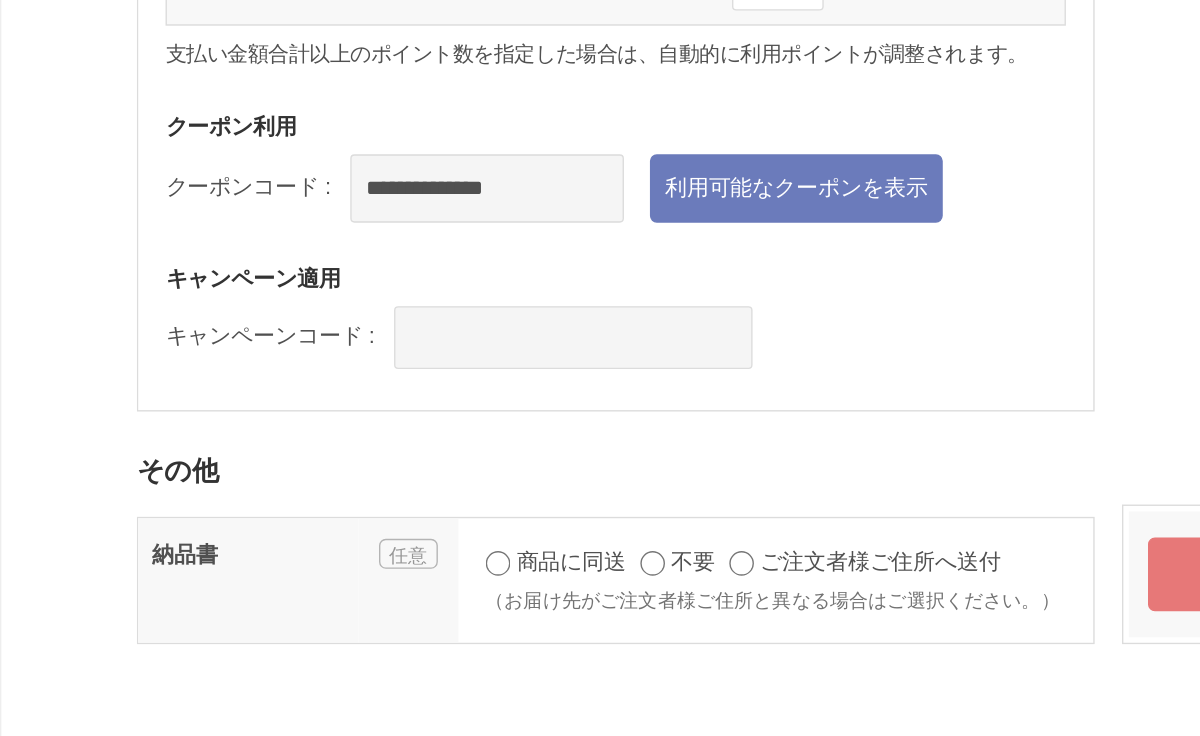 click on "********" at bounding box center [960, 420] 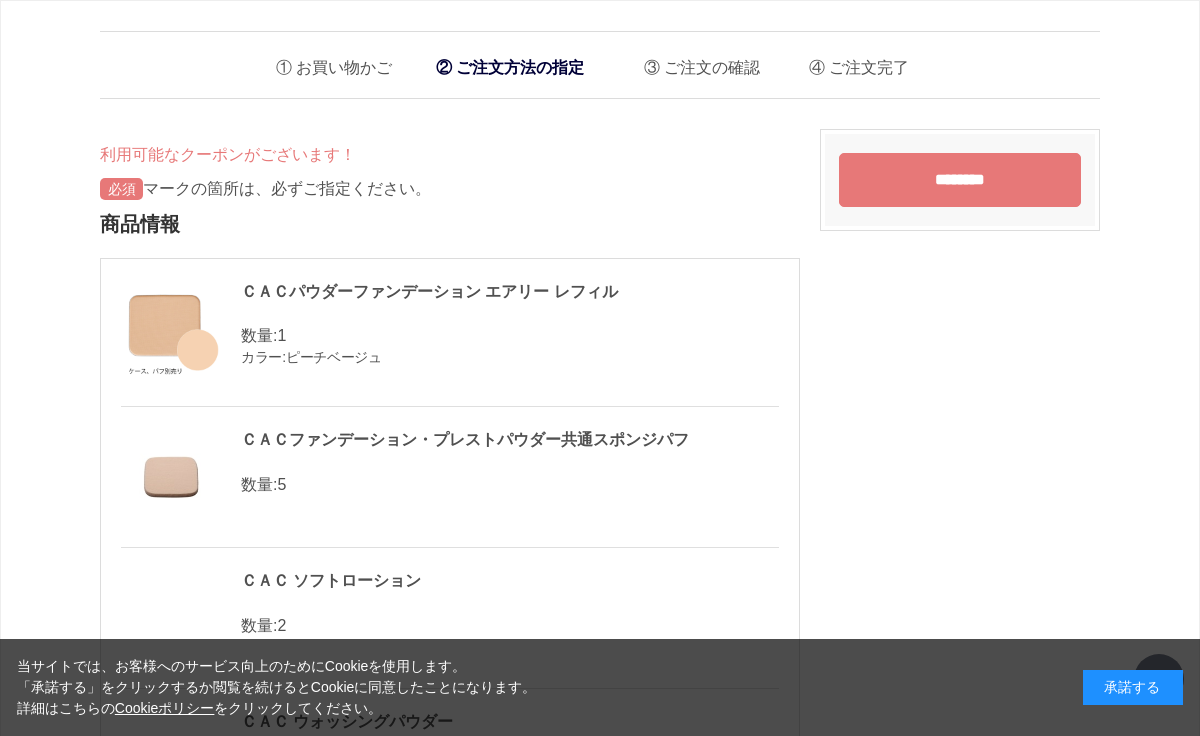 select on "********" 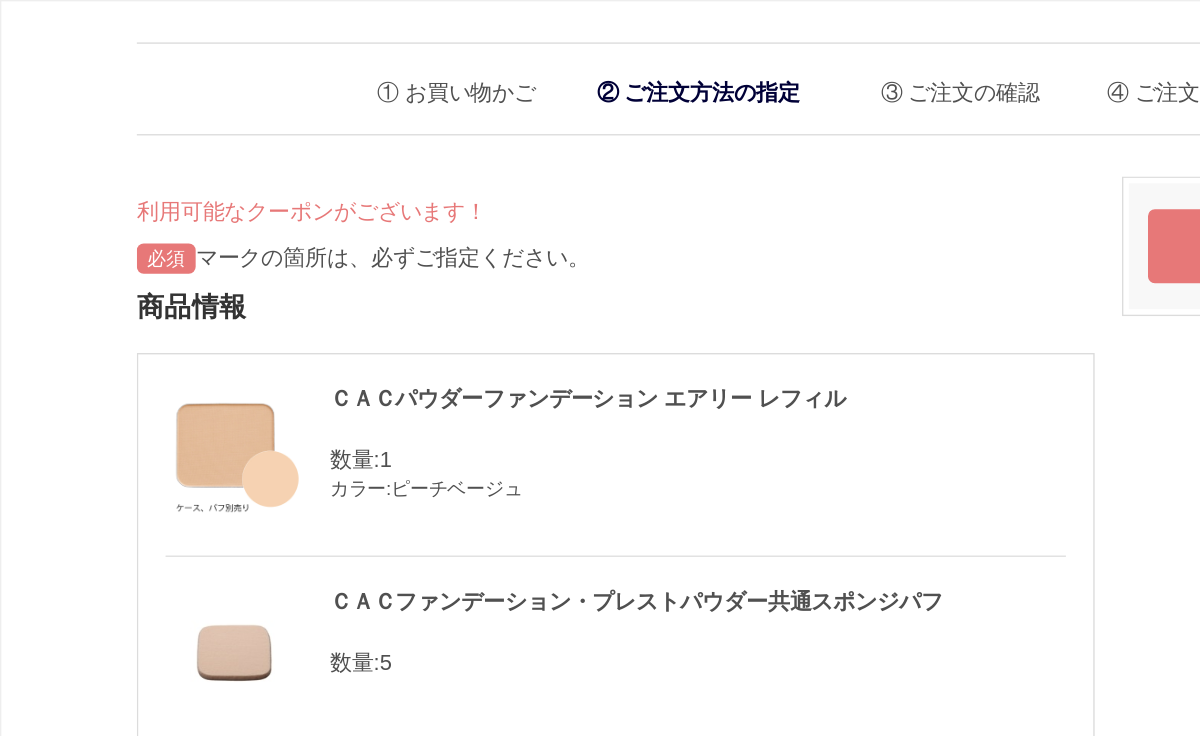 scroll, scrollTop: 0, scrollLeft: 224, axis: horizontal 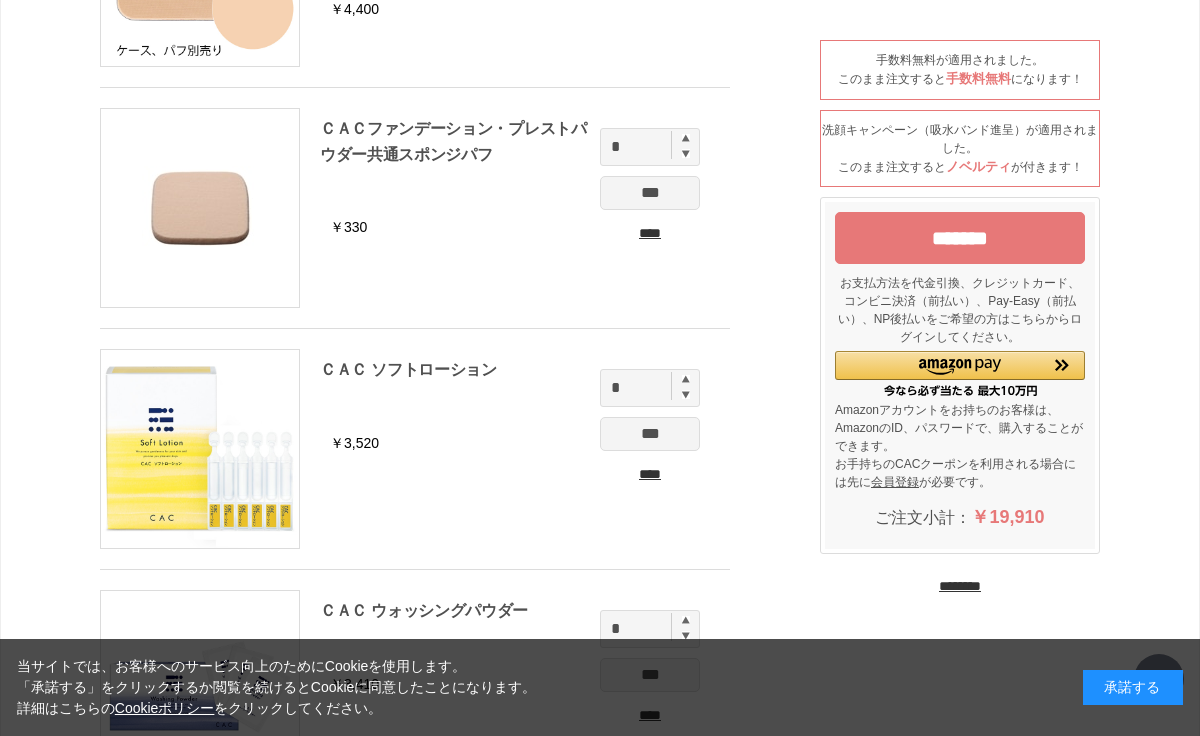 click on "***" at bounding box center [650, 193] 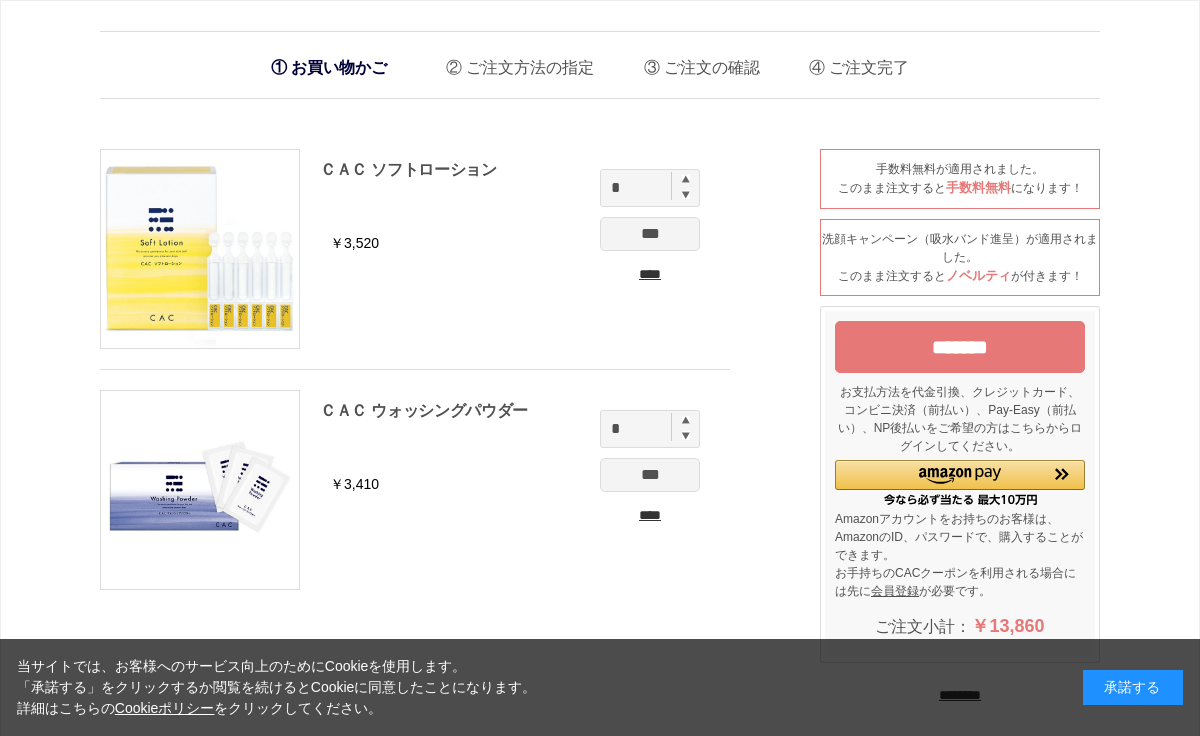 scroll, scrollTop: 0, scrollLeft: 0, axis: both 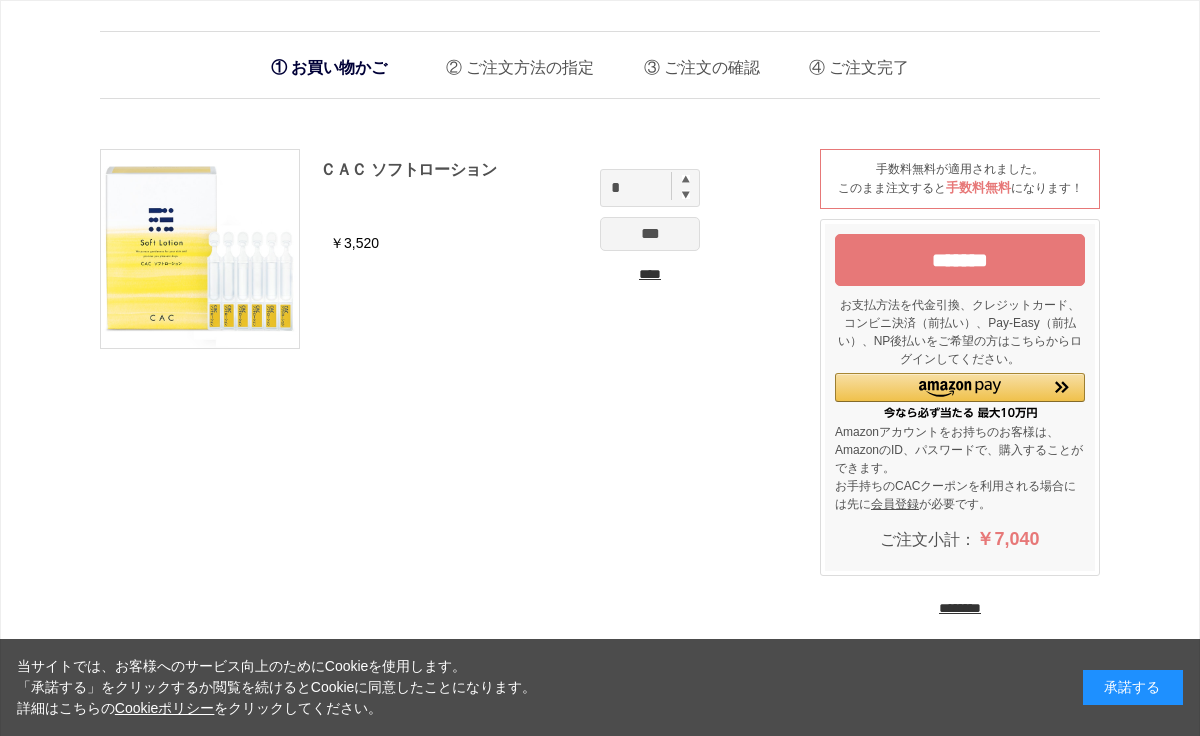 click on "****" at bounding box center [650, 274] 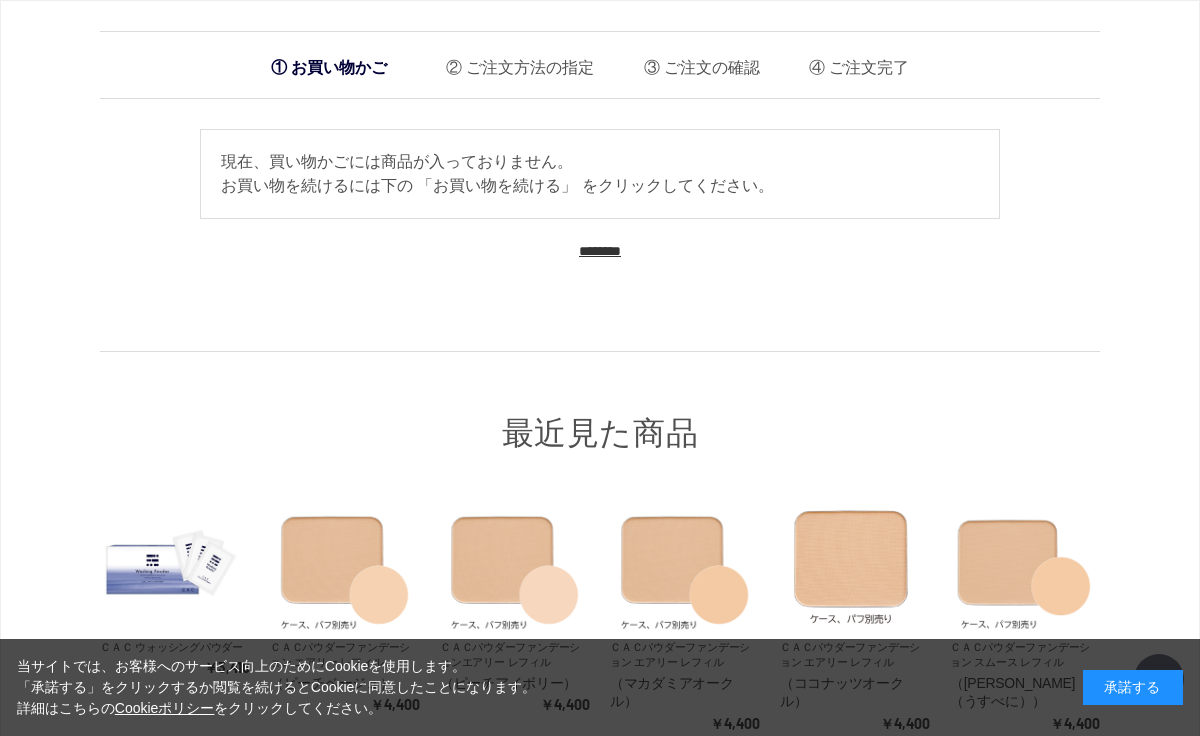scroll, scrollTop: 0, scrollLeft: 0, axis: both 